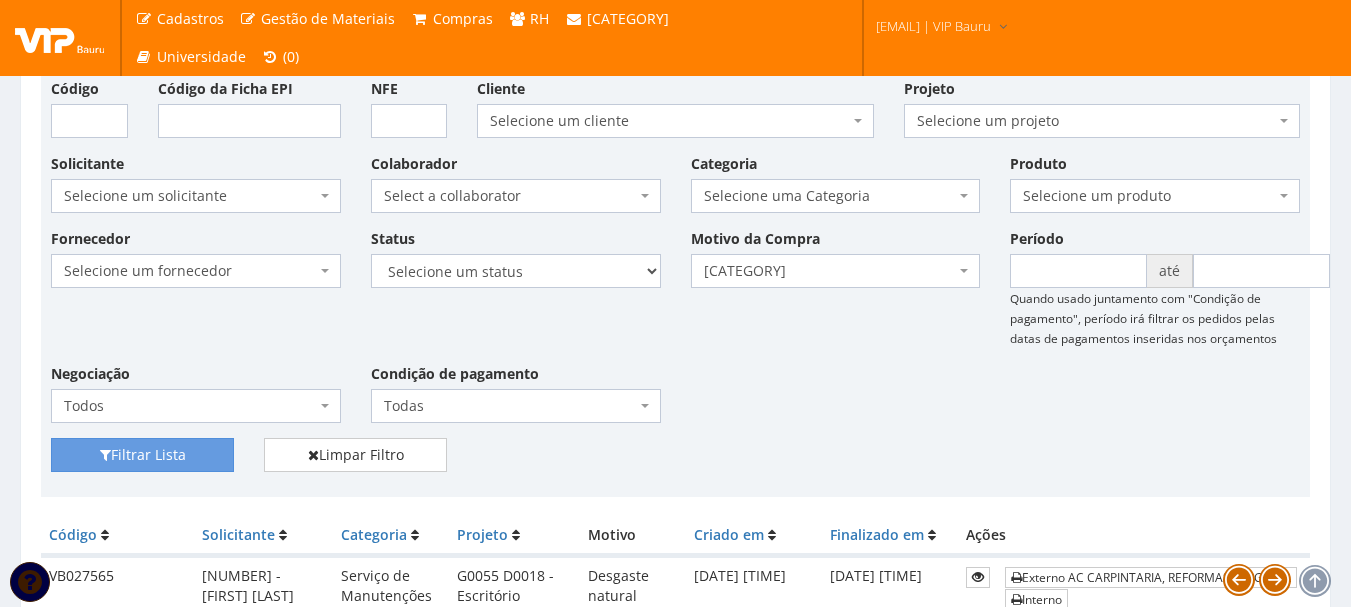 scroll, scrollTop: 0, scrollLeft: 0, axis: both 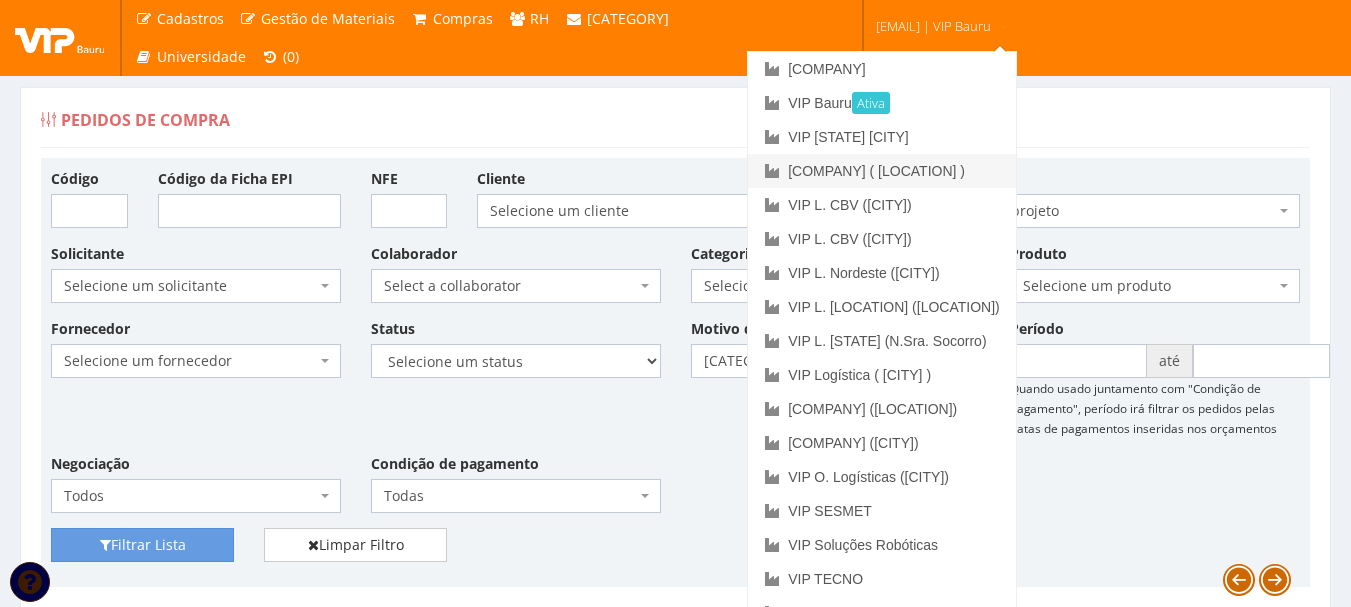 click on "[COMPANY] ( [LOCATION] )" at bounding box center (882, 171) 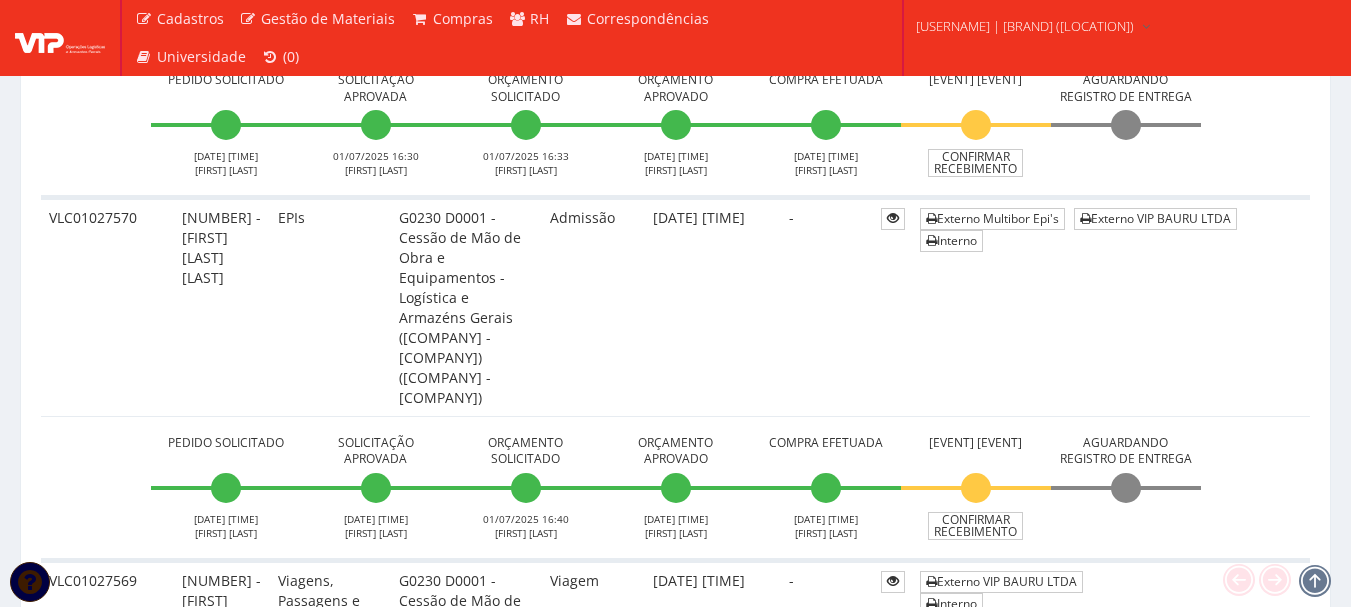 scroll, scrollTop: 800, scrollLeft: 0, axis: vertical 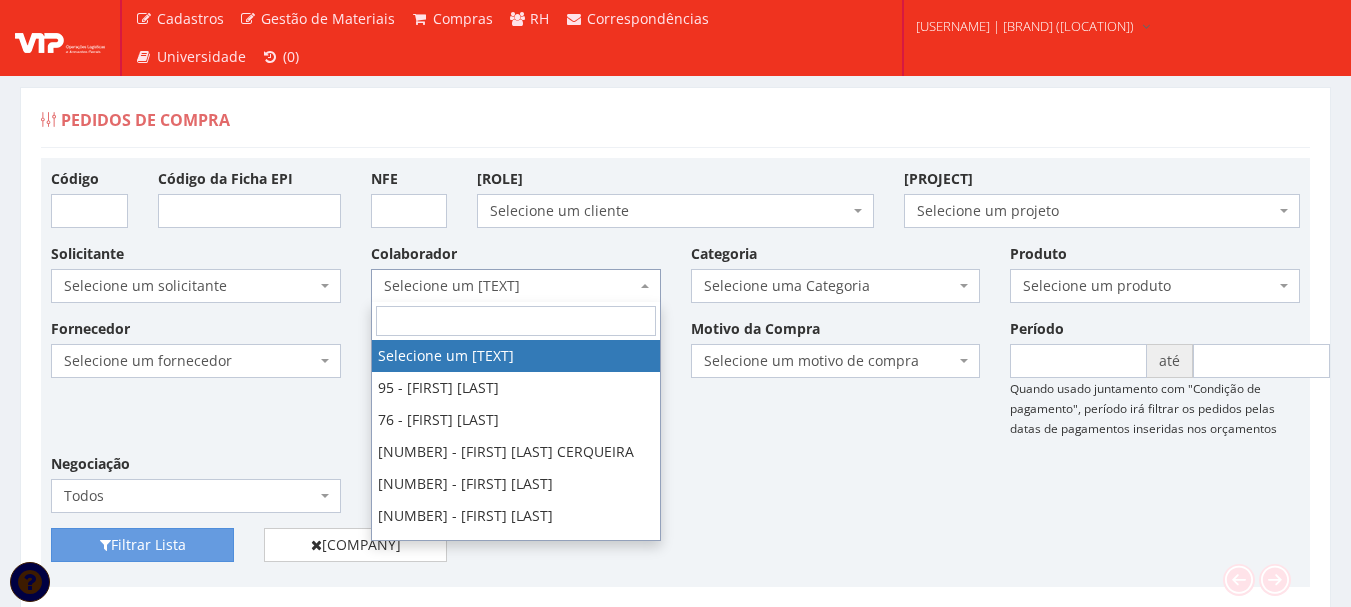 click on "Selecione um [TEXT]" at bounding box center (516, 286) 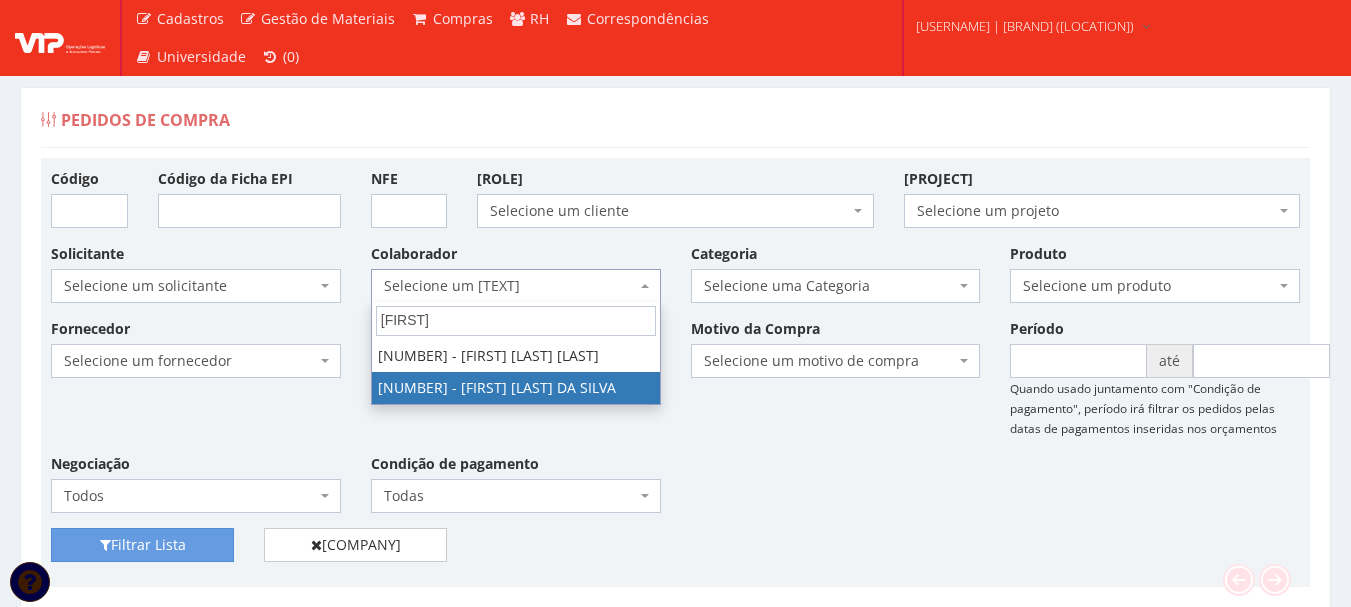 type on "[FIRST]" 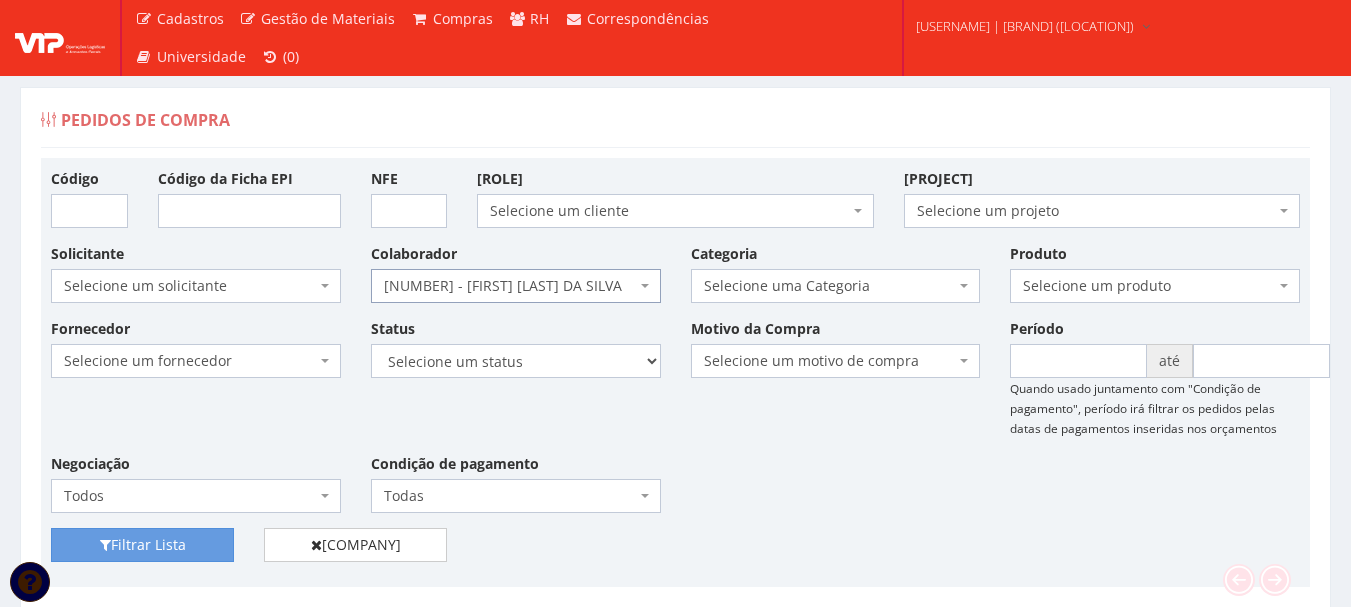 click on "[NUMBER] - [FIRST] [LAST] DA SILVA" at bounding box center (510, 286) 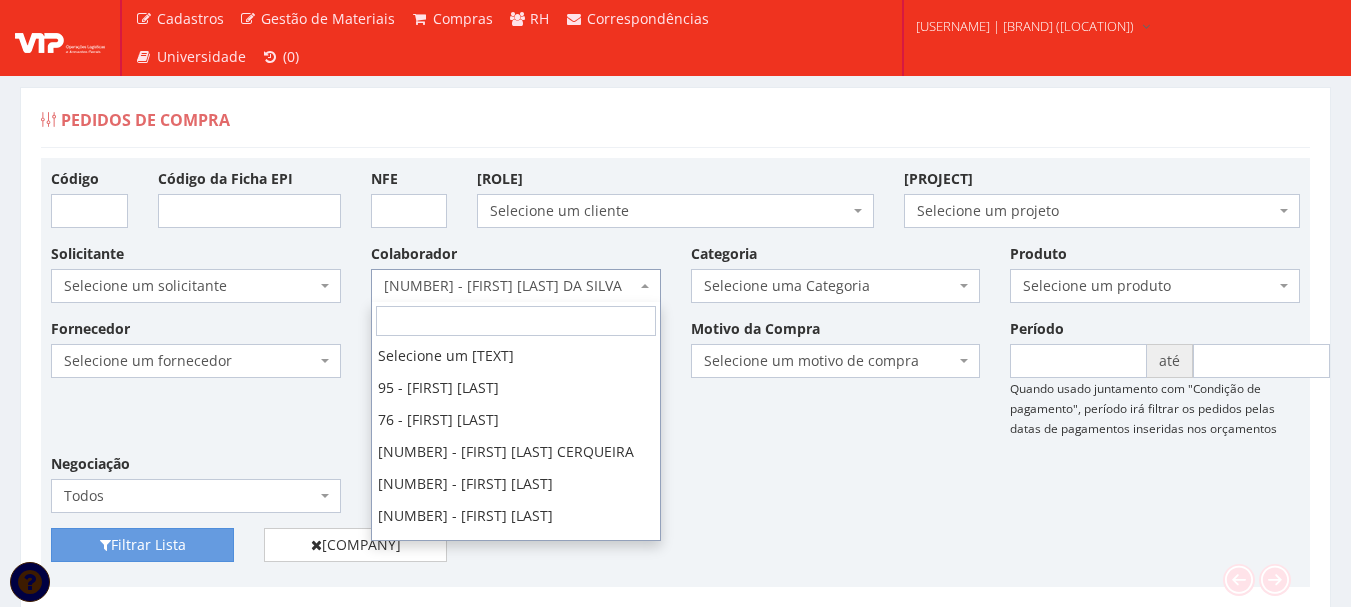 scroll, scrollTop: 320, scrollLeft: 0, axis: vertical 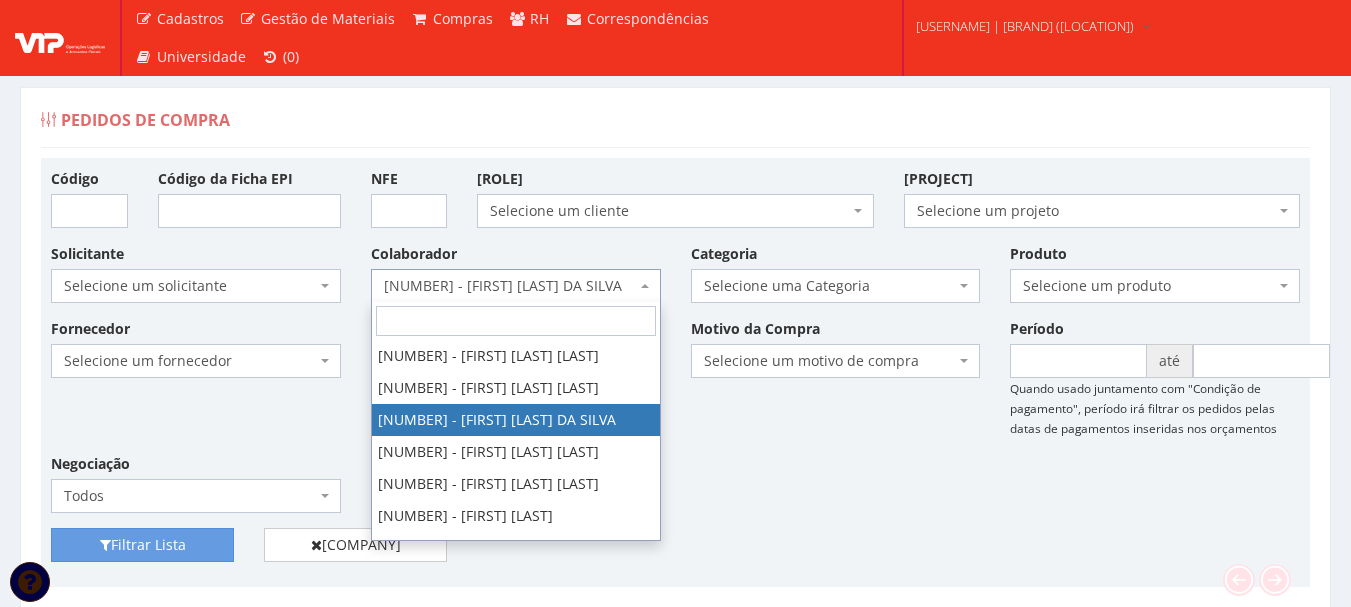click on "[NUMBER] - [FIRST] [LAST] DA SILVA" at bounding box center [510, 286] 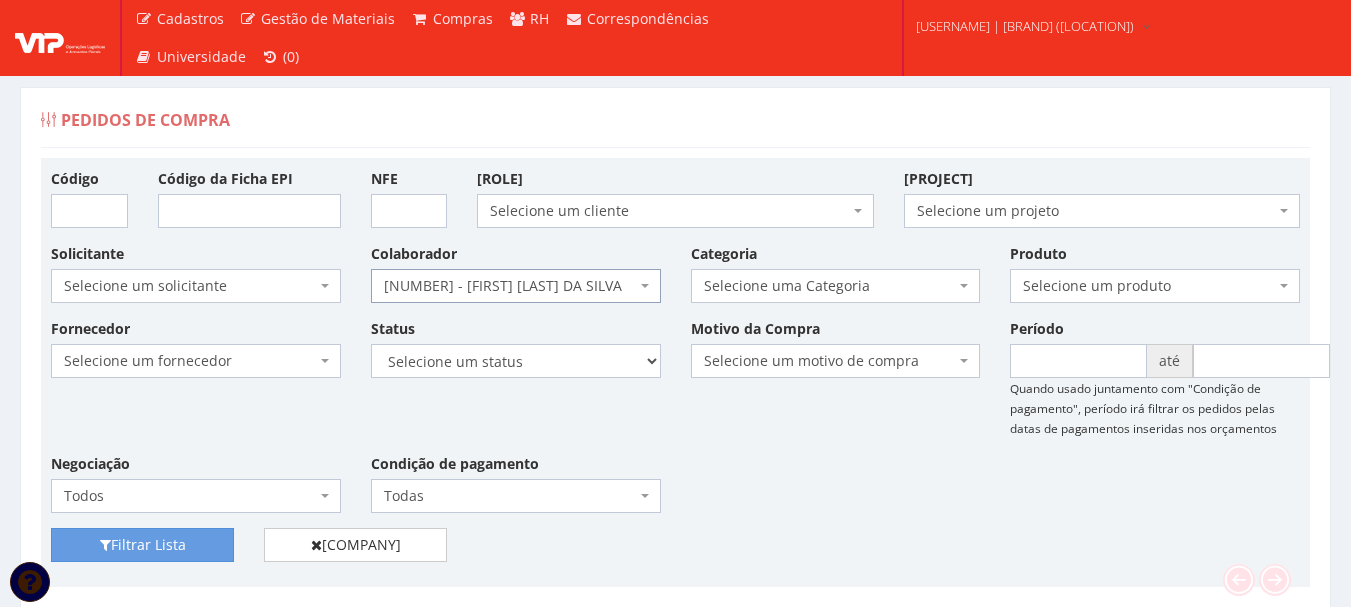click on "163 - DIEGO VAZ DA SILVA" at bounding box center (516, 286) 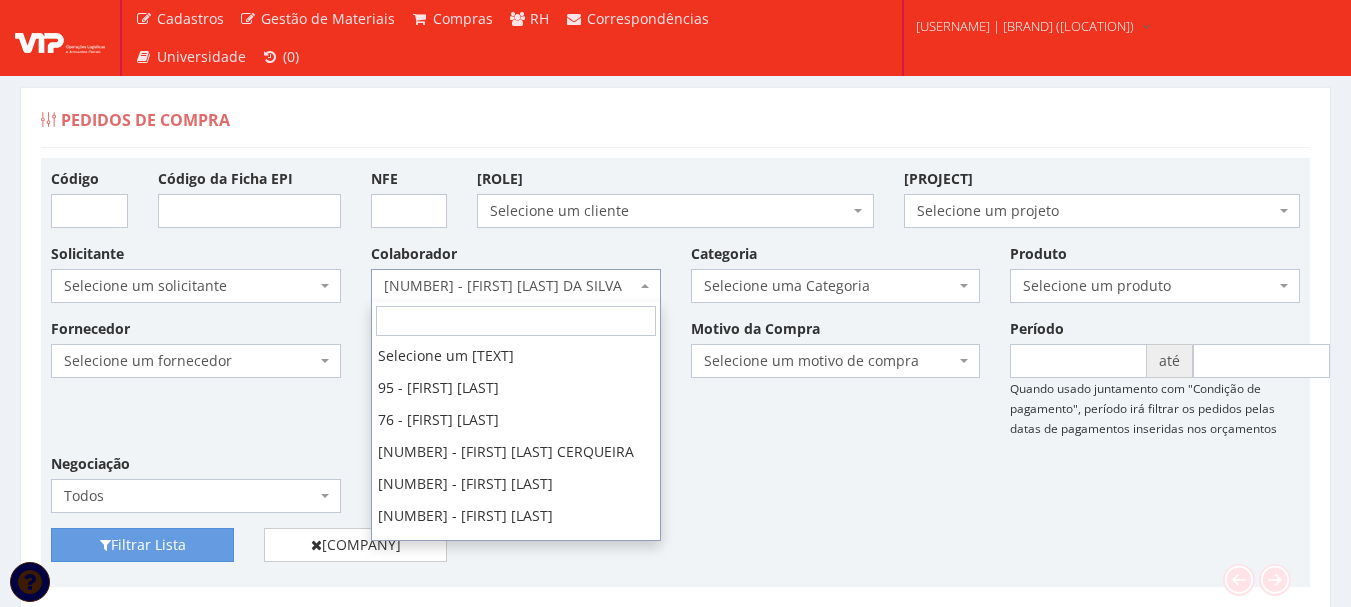 scroll, scrollTop: 352, scrollLeft: 0, axis: vertical 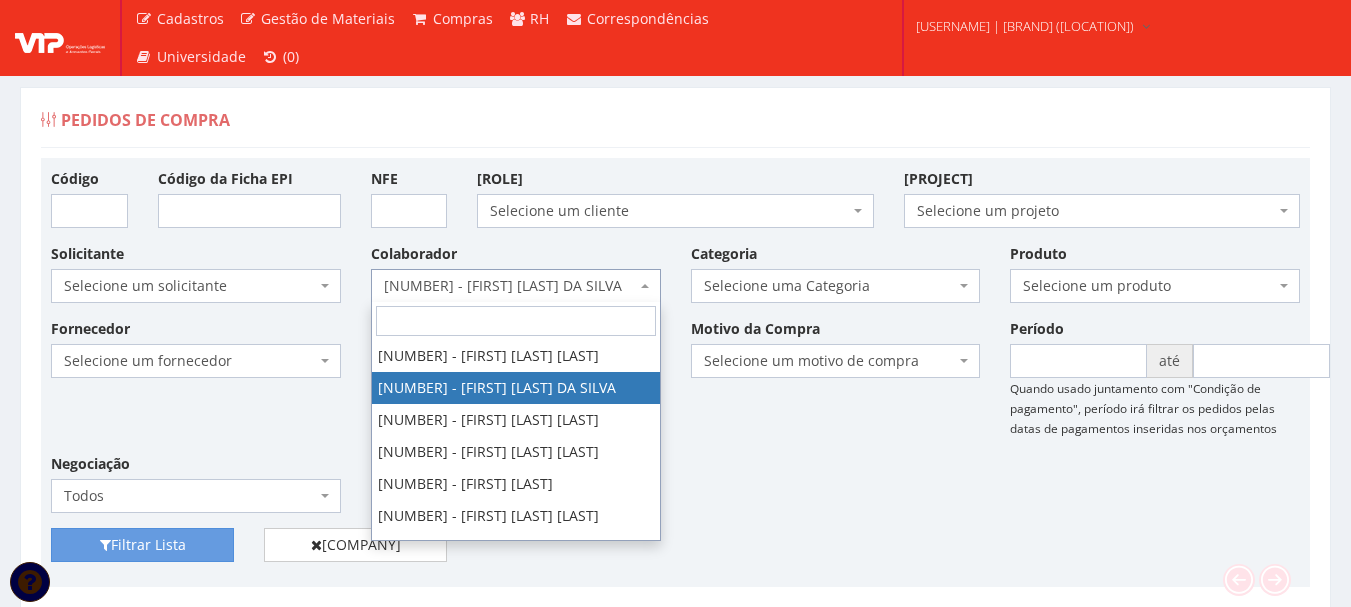 click on "163 - DIEGO VAZ DA SILVA" at bounding box center (516, 286) 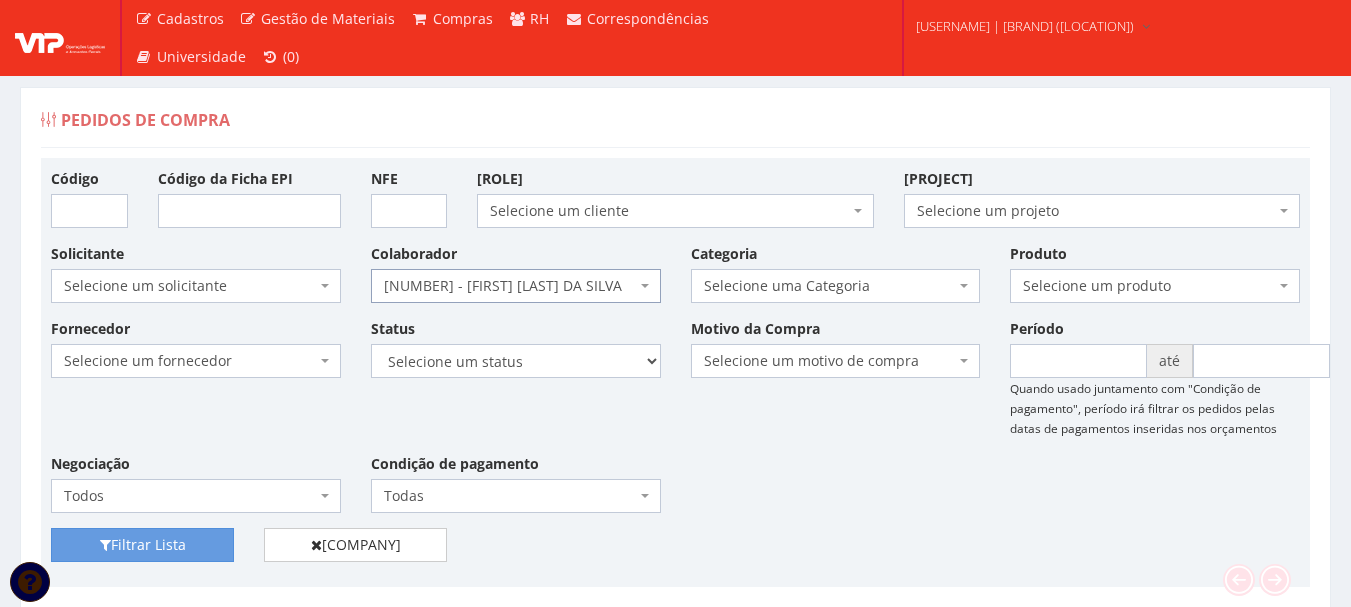 click on "163 - DIEGO VAZ DA SILVA" at bounding box center (510, 286) 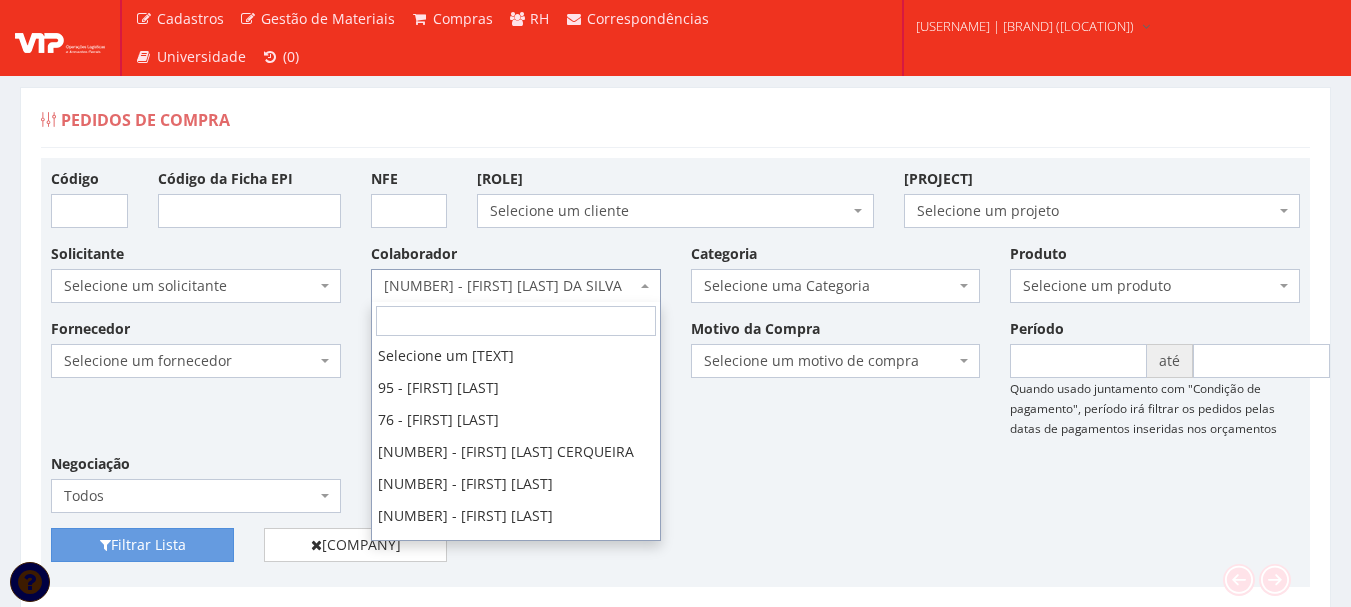 scroll, scrollTop: 352, scrollLeft: 0, axis: vertical 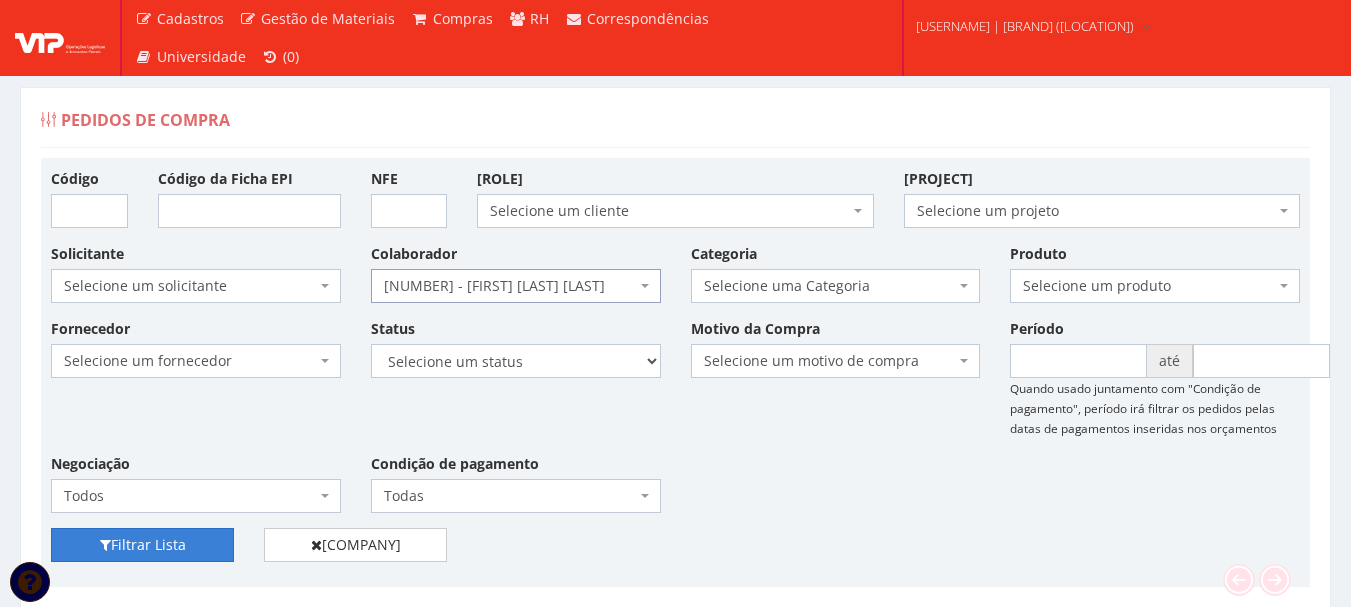 click on "Filtrar Lista" at bounding box center [142, 545] 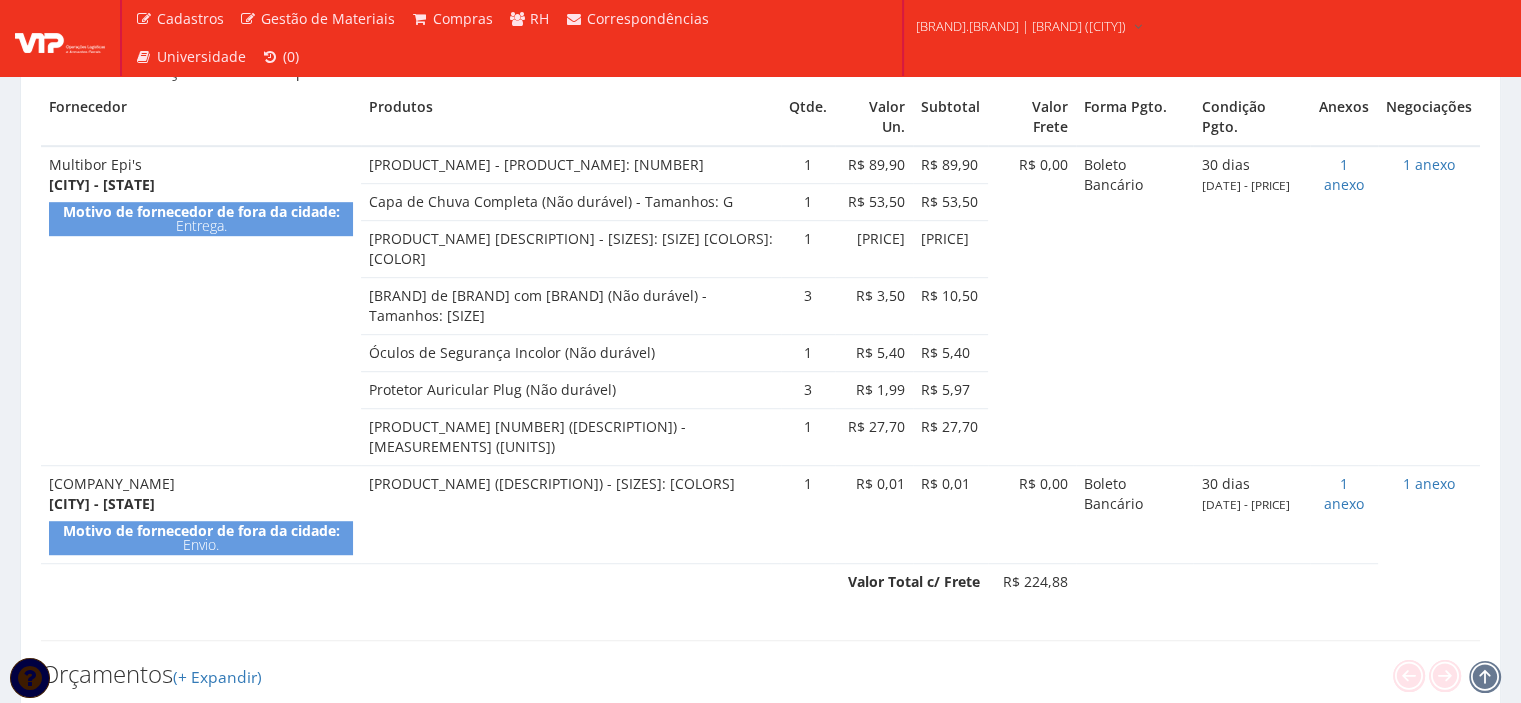 scroll, scrollTop: 1160, scrollLeft: 0, axis: vertical 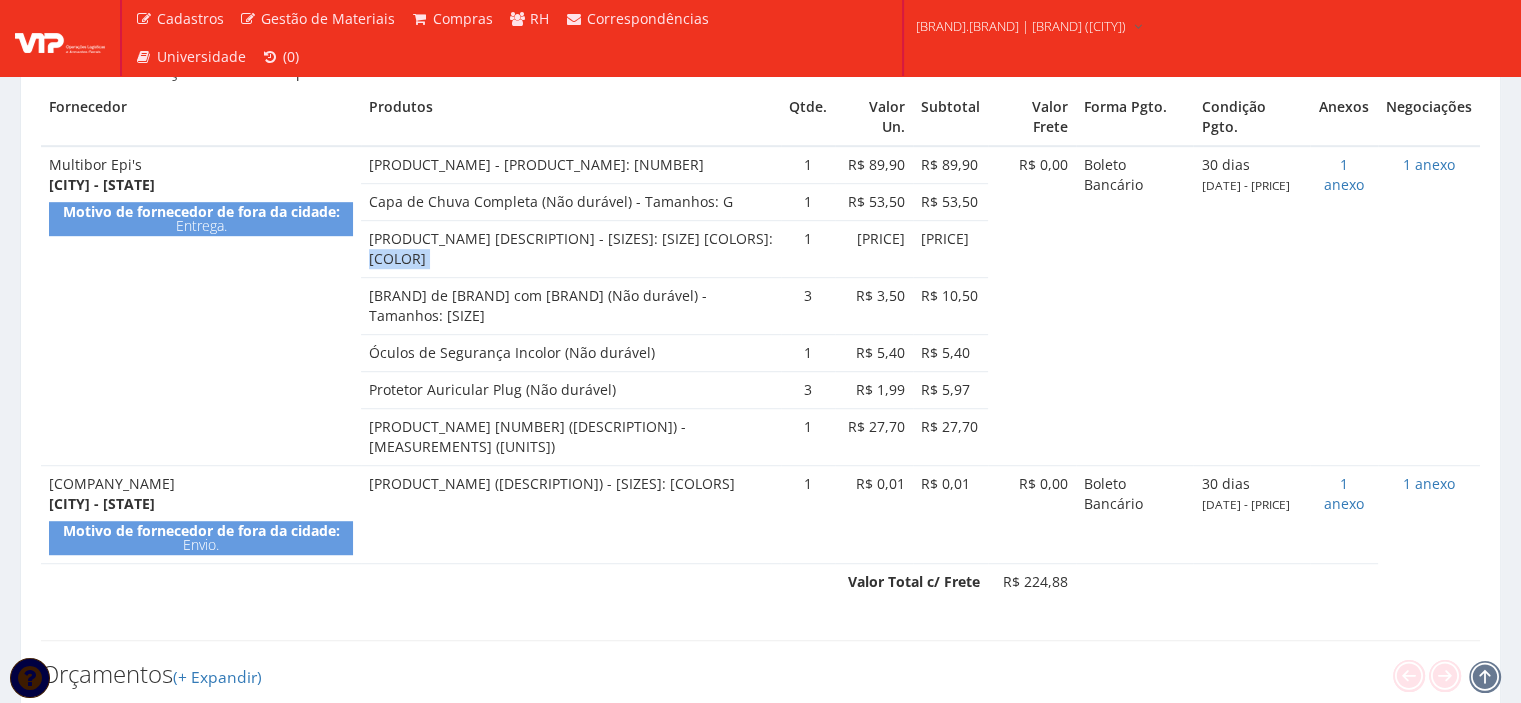 click on "Colete Refletivo RFX (Não durável) - Tamanhos: G Cores: Amarelo" at bounding box center (201, 305) 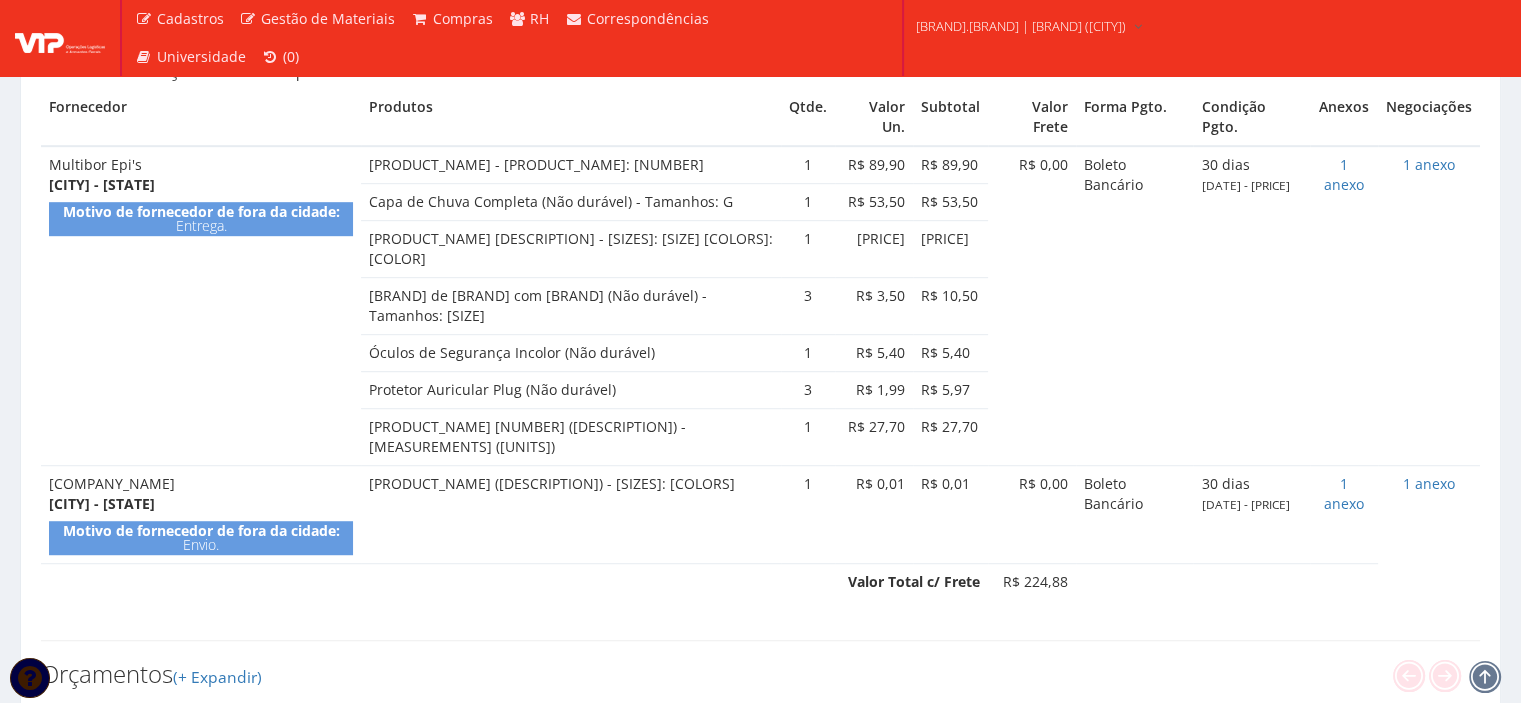 click on "Luva de Nylon com PU (Não durável) - Tamanhos: G" at bounding box center (201, 305) 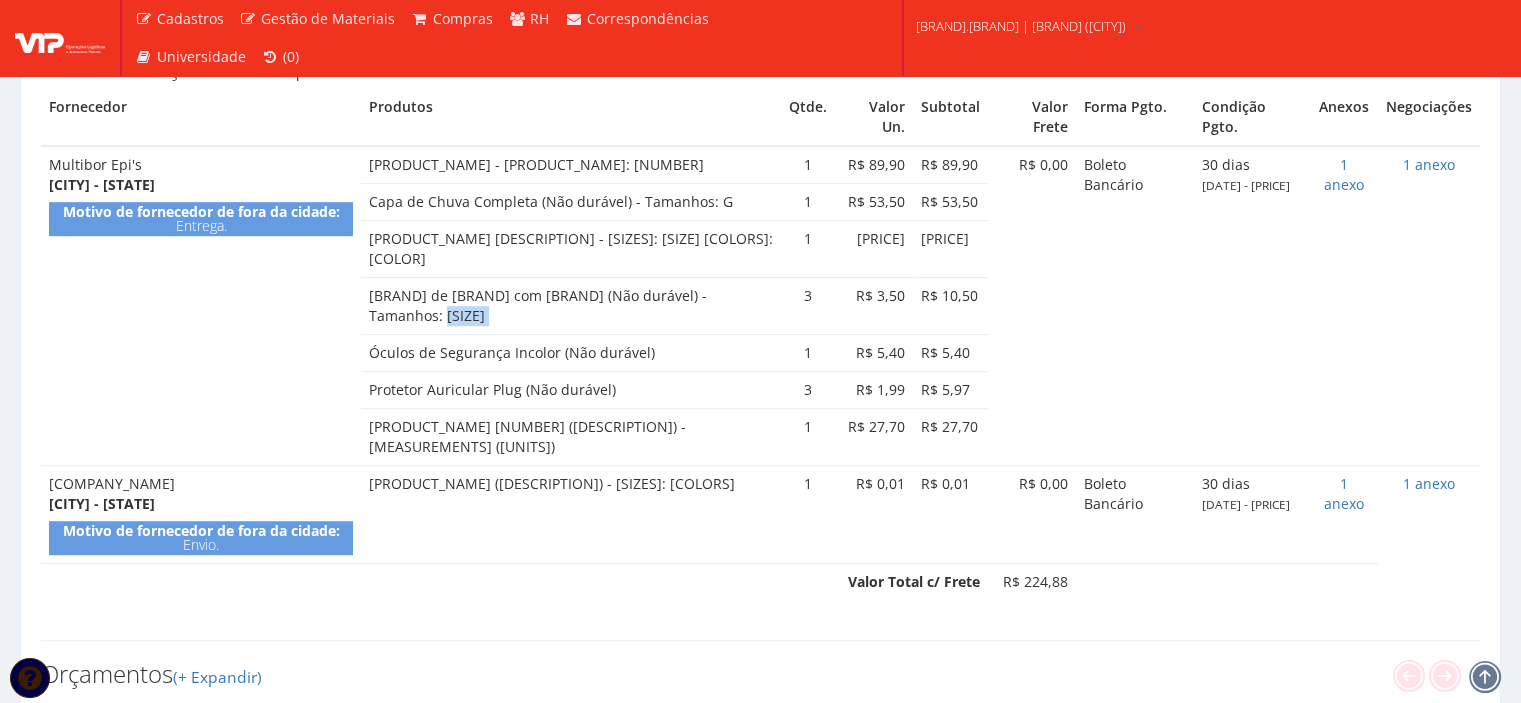 click on "Luva de Nylon com PU (Não durável) - Tamanhos: G" at bounding box center (201, 305) 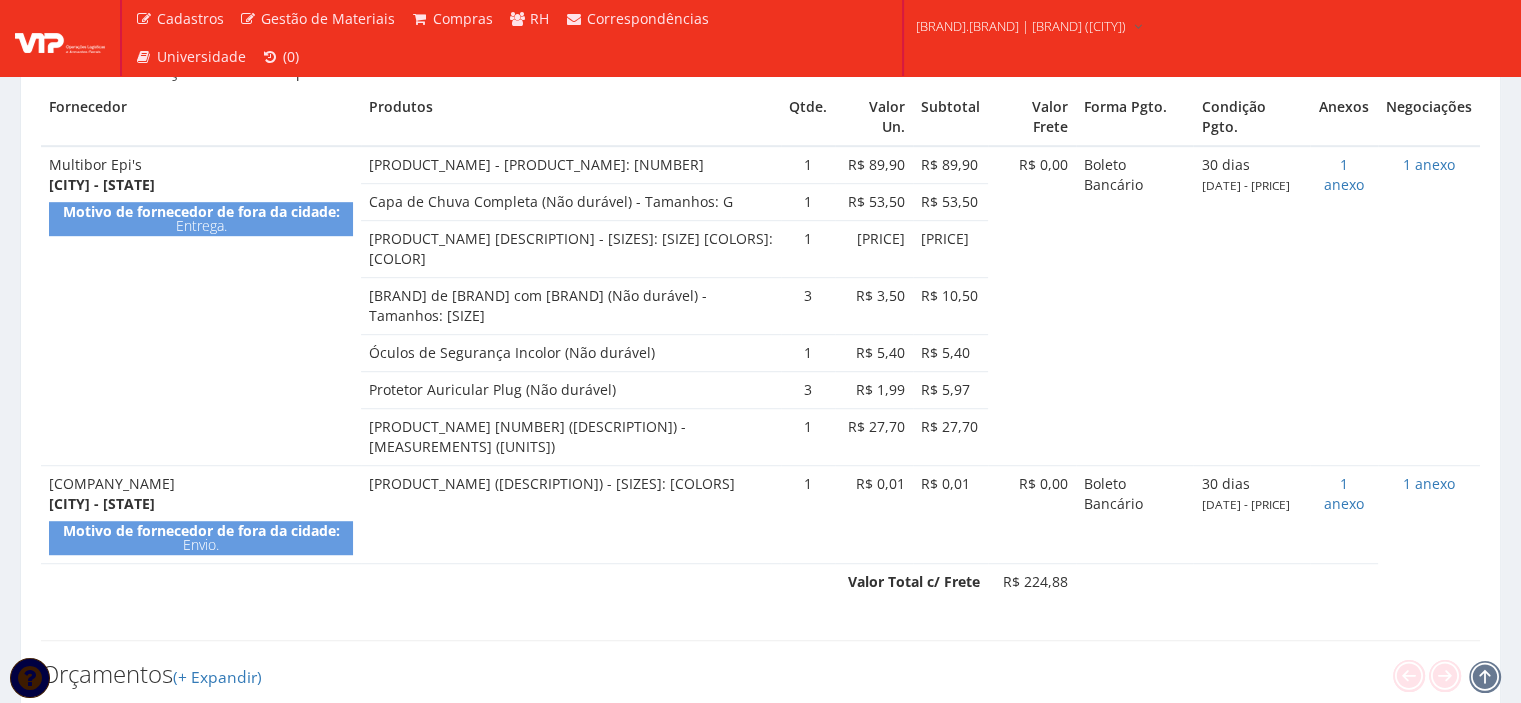 click on "Óculos de Segurança Incolor (Não durável)" at bounding box center (201, 305) 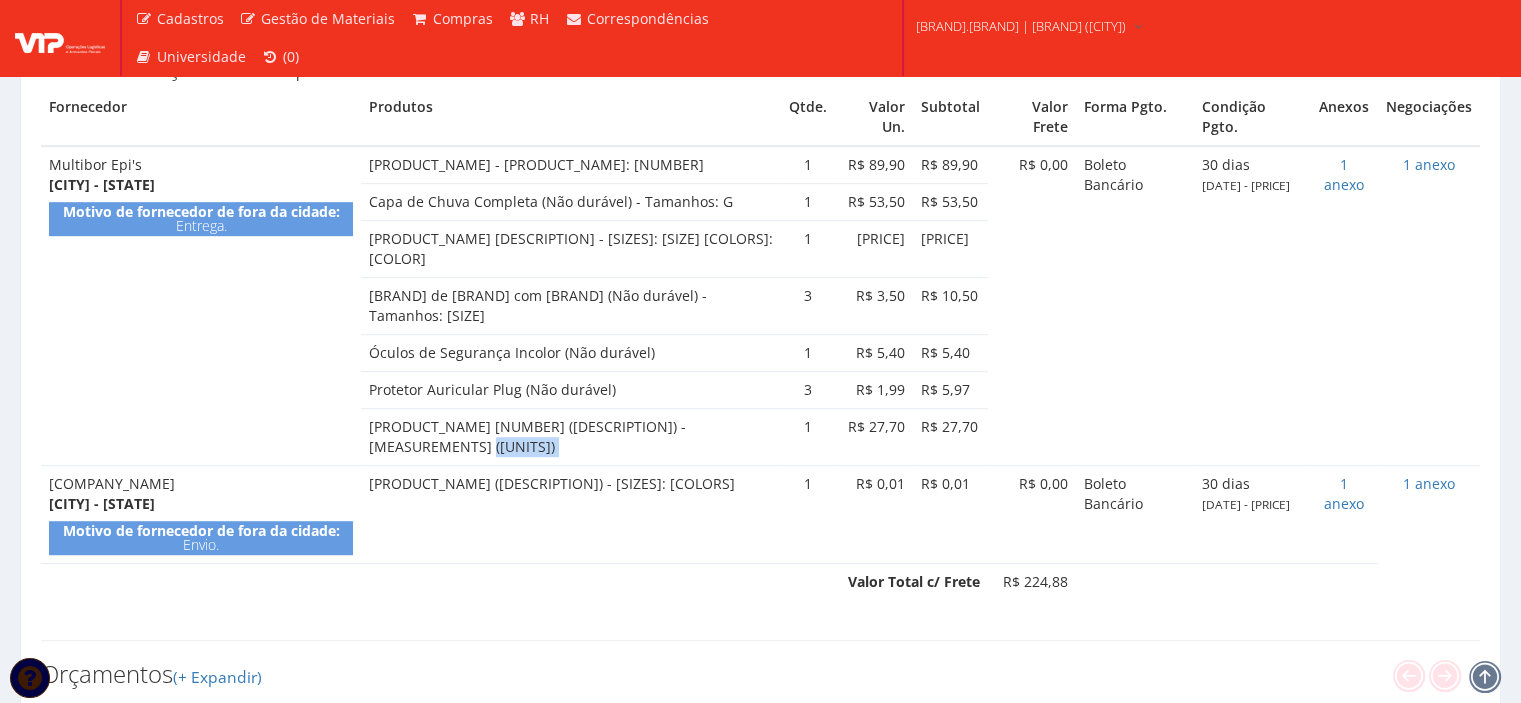 click on "Protetor Solar fator 60 (Não durável) - Gramaturas (gr): 180" at bounding box center [201, 305] 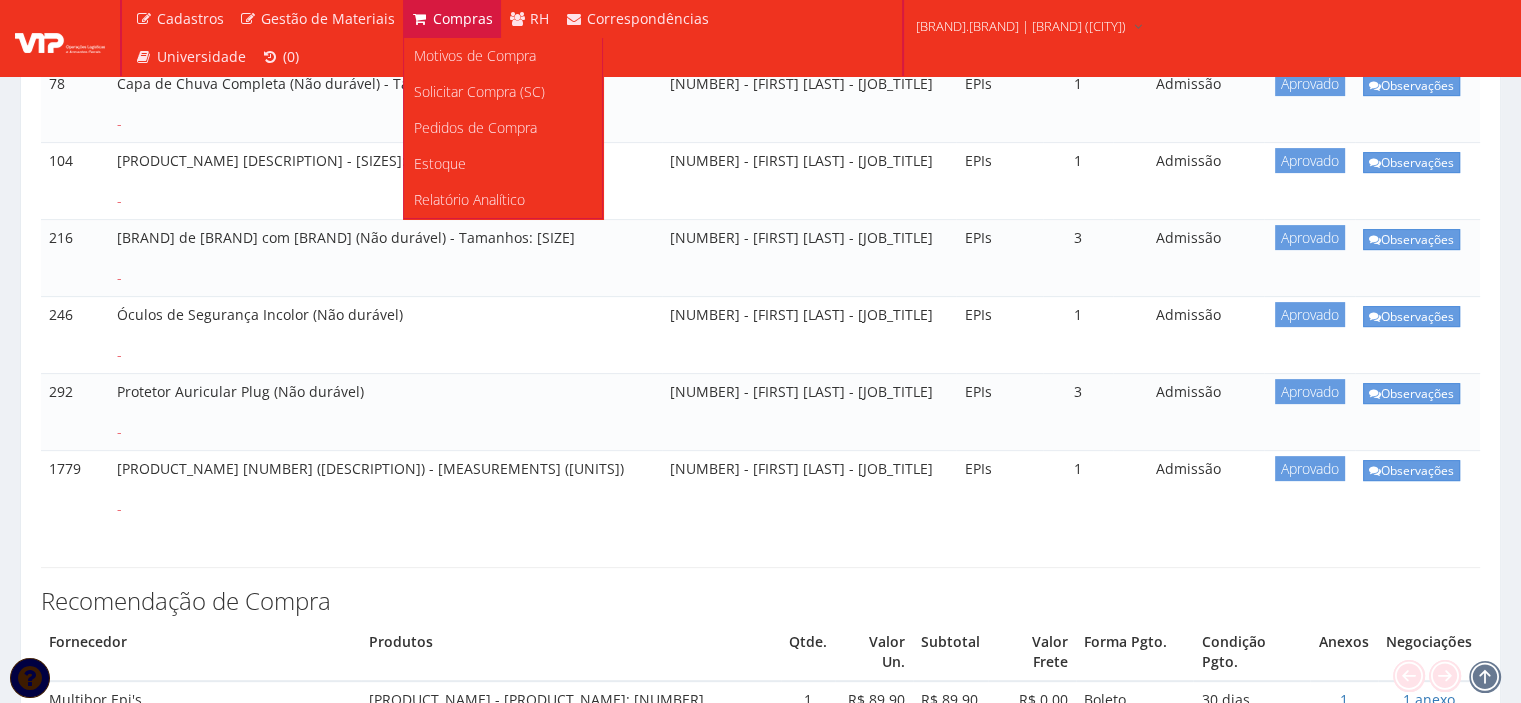 scroll, scrollTop: 560, scrollLeft: 0, axis: vertical 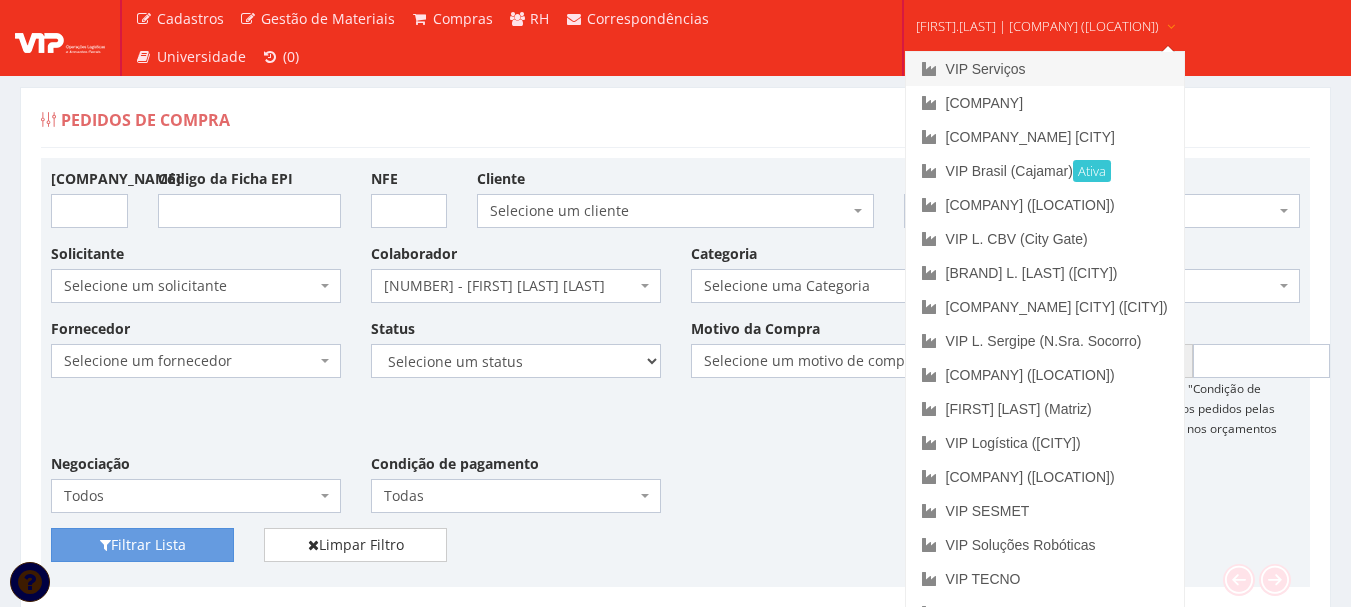 click on "VIP Serviços" at bounding box center (1045, 69) 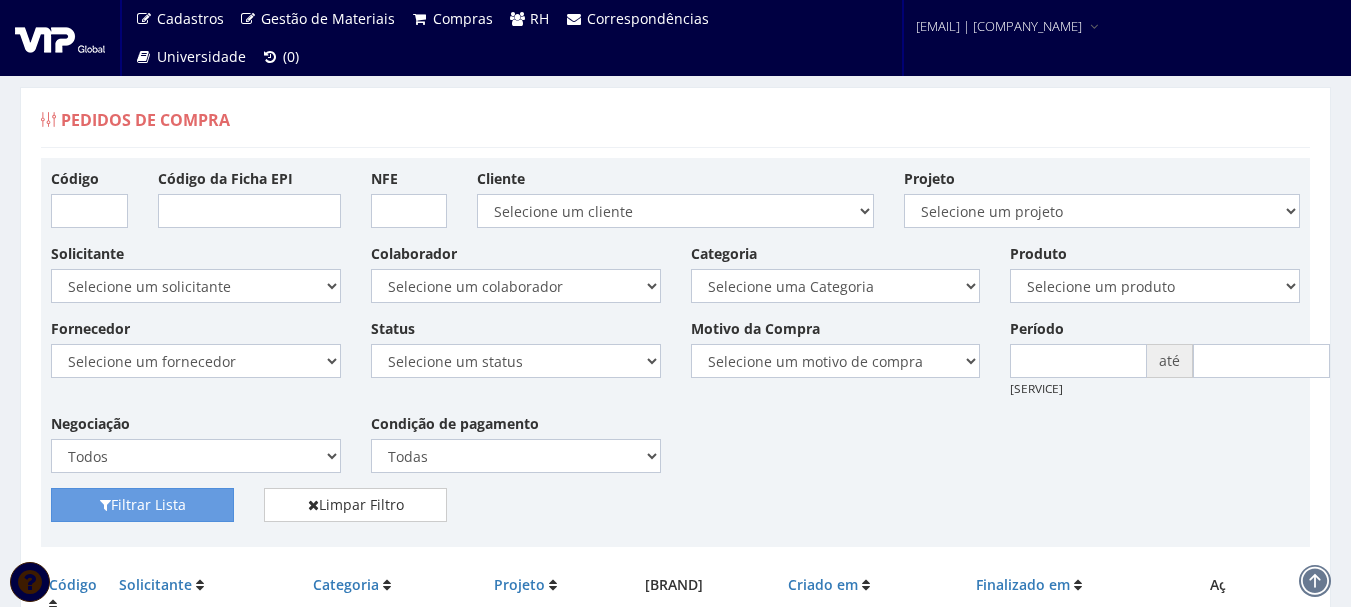 scroll, scrollTop: 0, scrollLeft: 0, axis: both 